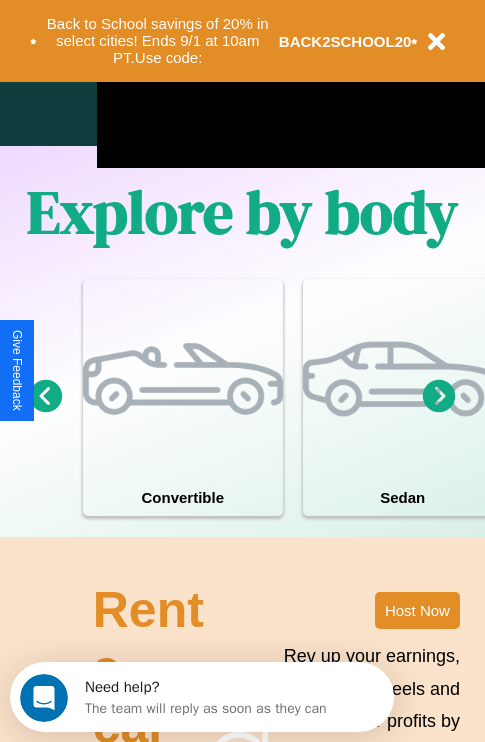 scroll, scrollTop: 0, scrollLeft: 0, axis: both 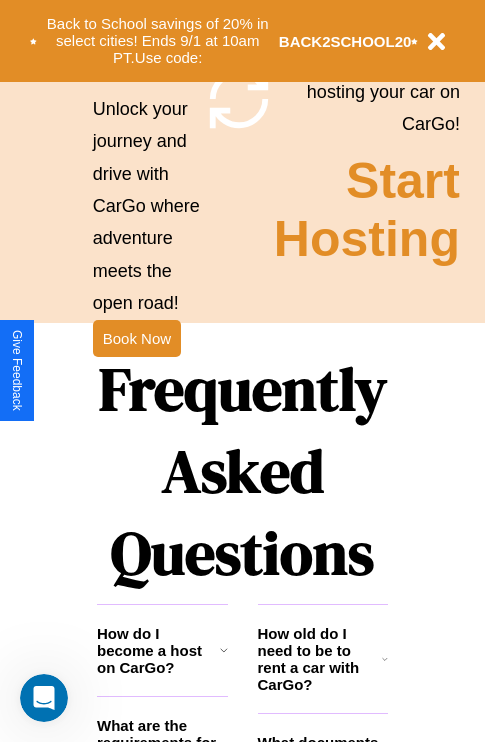 click on "Frequently Asked Questions" at bounding box center (242, 471) 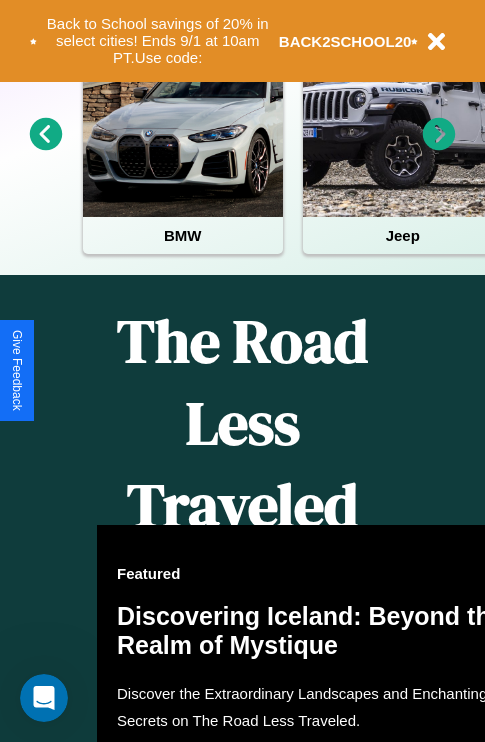 scroll, scrollTop: 0, scrollLeft: 0, axis: both 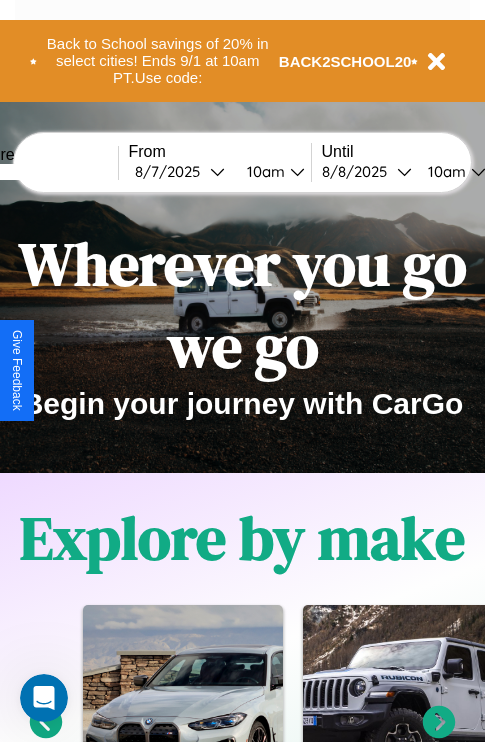 click at bounding box center [43, 172] 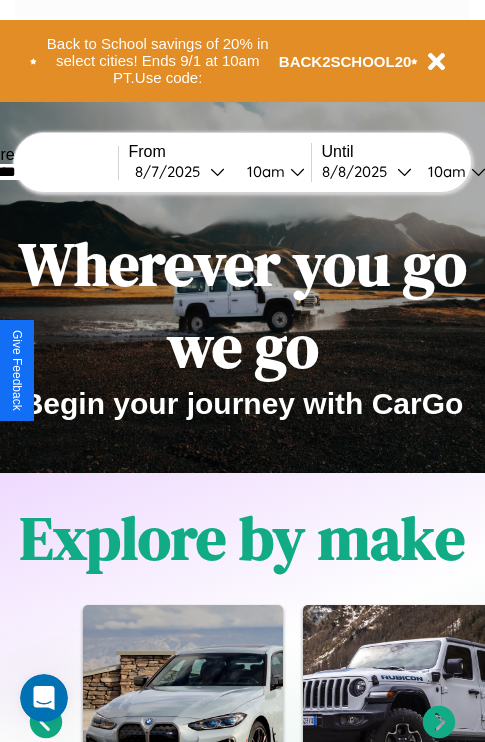type on "********" 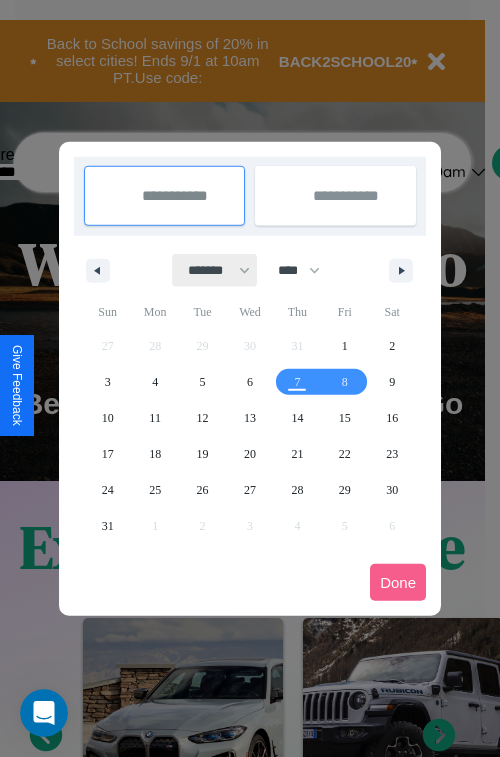 click on "******* ******** ***** ***** *** **** **** ****** ********* ******* ******** ********" at bounding box center [215, 270] 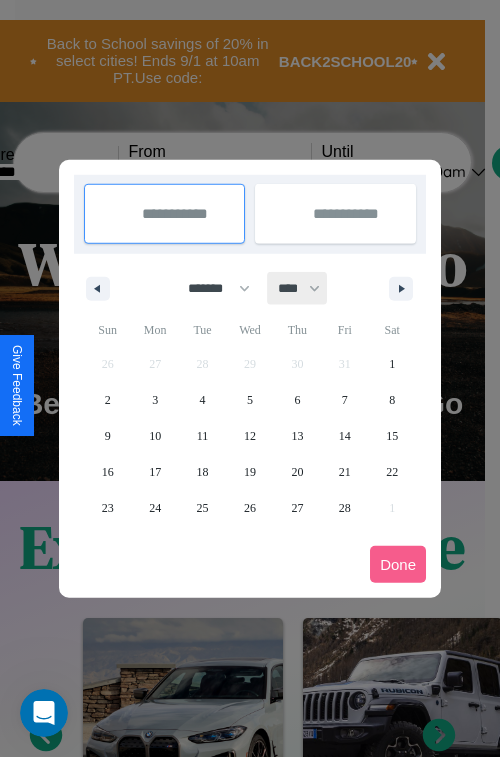 click on "**** **** **** **** **** **** **** **** **** **** **** **** **** **** **** **** **** **** **** **** **** **** **** **** **** **** **** **** **** **** **** **** **** **** **** **** **** **** **** **** **** **** **** **** **** **** **** **** **** **** **** **** **** **** **** **** **** **** **** **** **** **** **** **** **** **** **** **** **** **** **** **** **** **** **** **** **** **** **** **** **** **** **** **** **** **** **** **** **** **** **** **** **** **** **** **** **** **** **** **** **** **** **** **** **** **** **** **** **** **** **** **** **** **** **** **** **** **** **** **** ****" at bounding box center [298, 288] 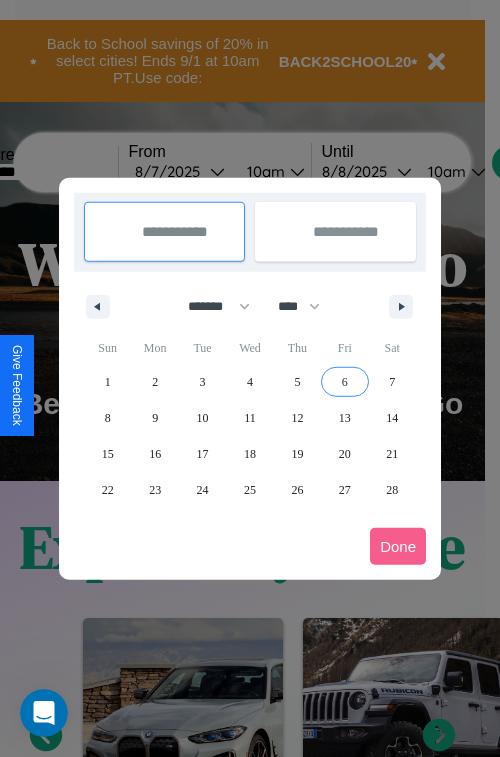 click on "6" at bounding box center [345, 382] 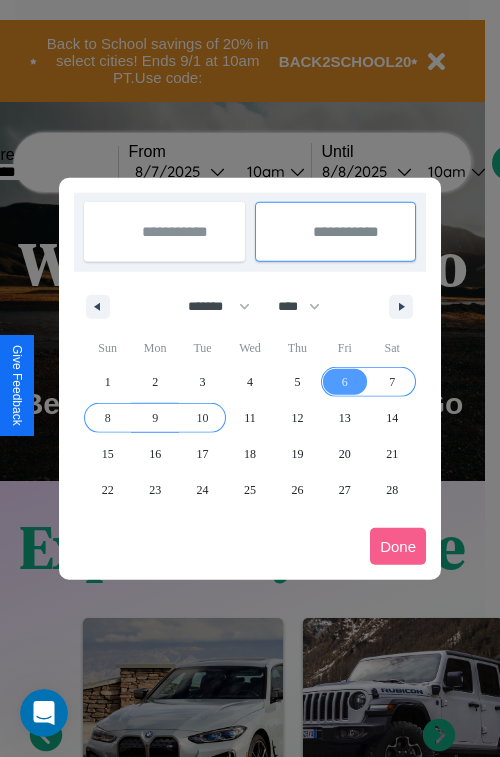 click on "10" at bounding box center (203, 418) 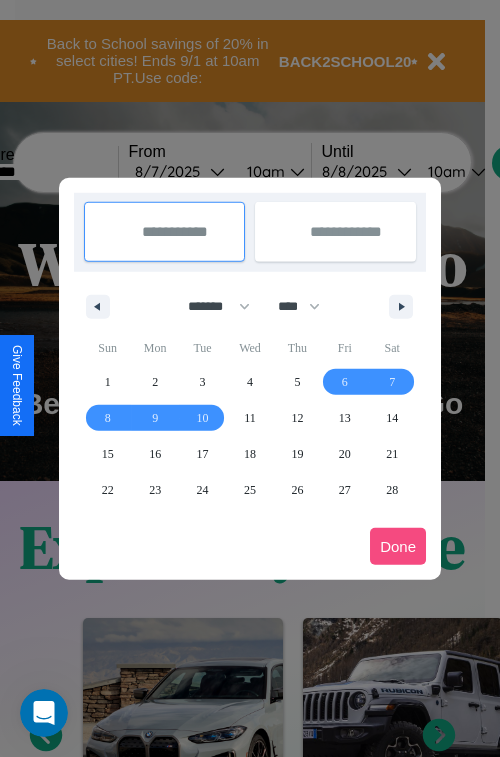 click on "Done" at bounding box center (398, 546) 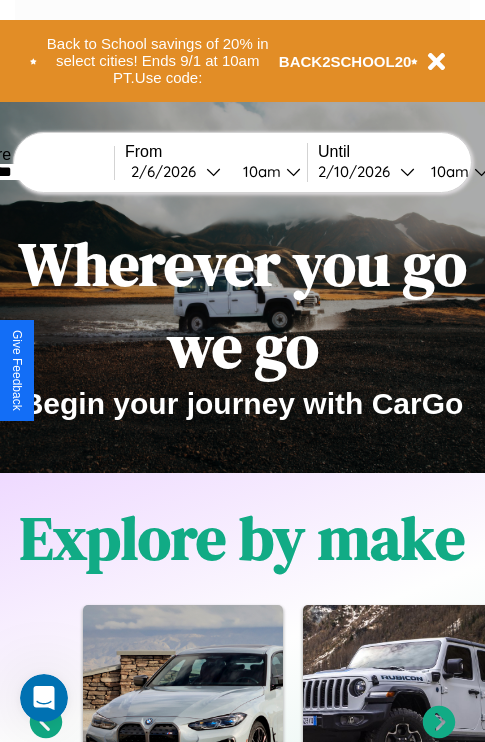 click on "10am" at bounding box center (259, 171) 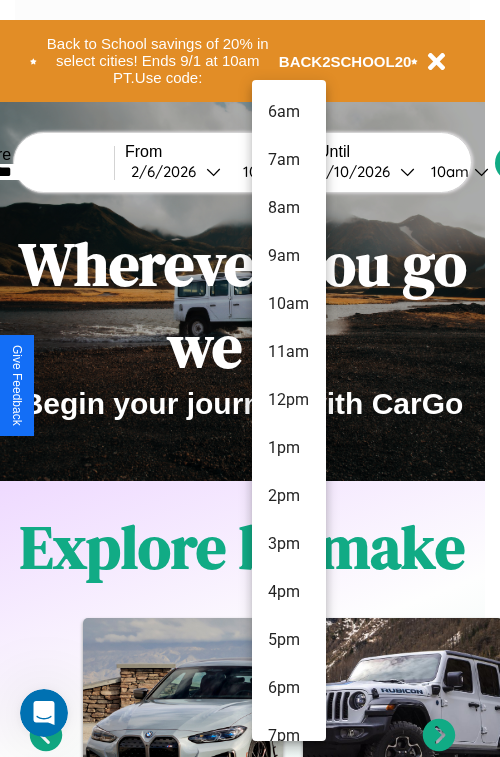 click on "10am" at bounding box center [289, 304] 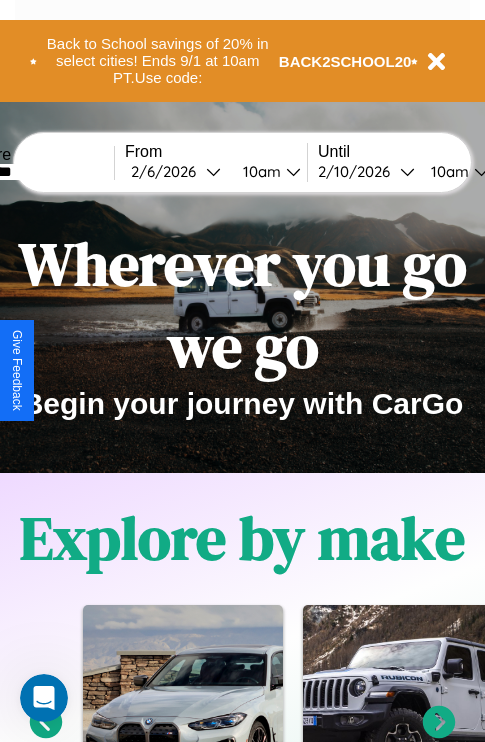 scroll, scrollTop: 0, scrollLeft: 72, axis: horizontal 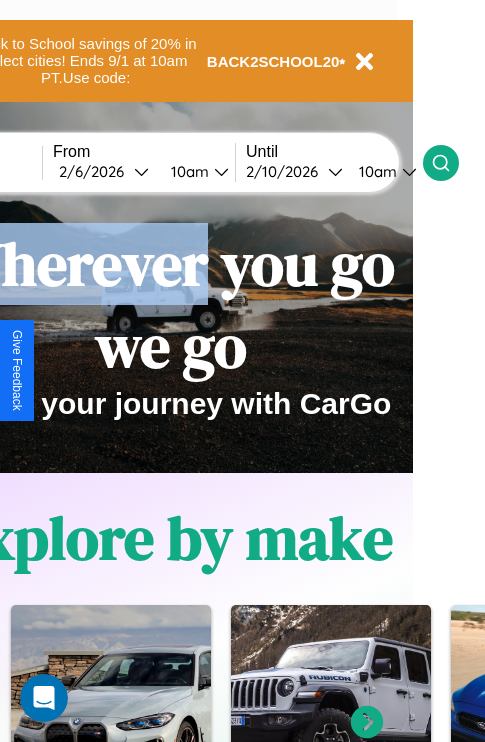 click 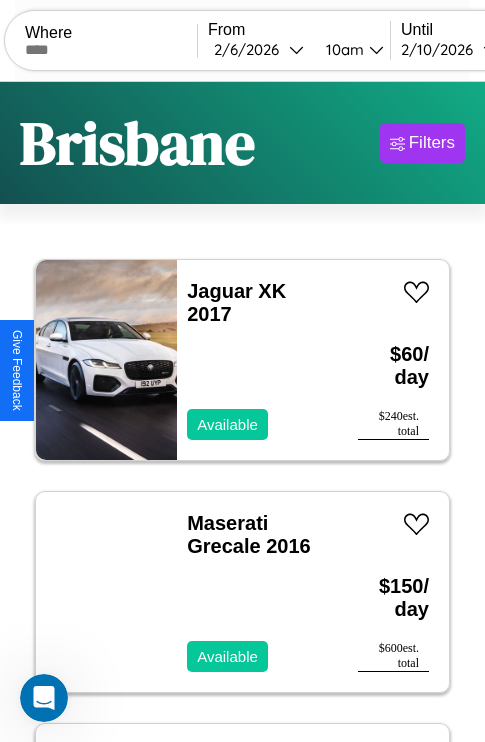 scroll, scrollTop: 95, scrollLeft: 0, axis: vertical 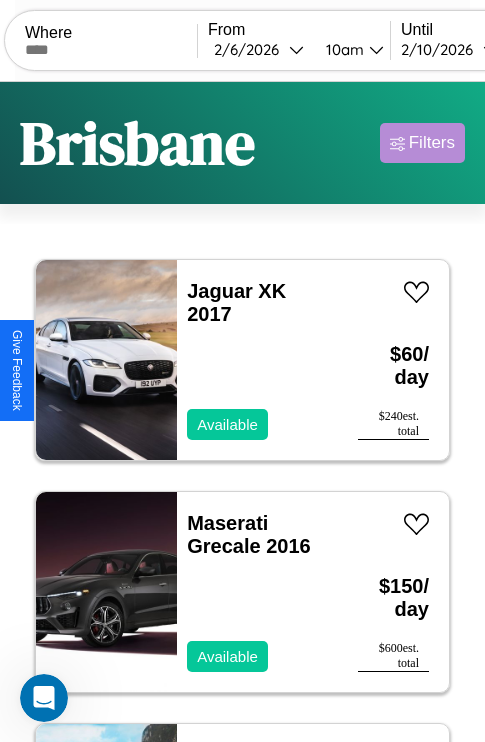 click on "Filters" at bounding box center (432, 143) 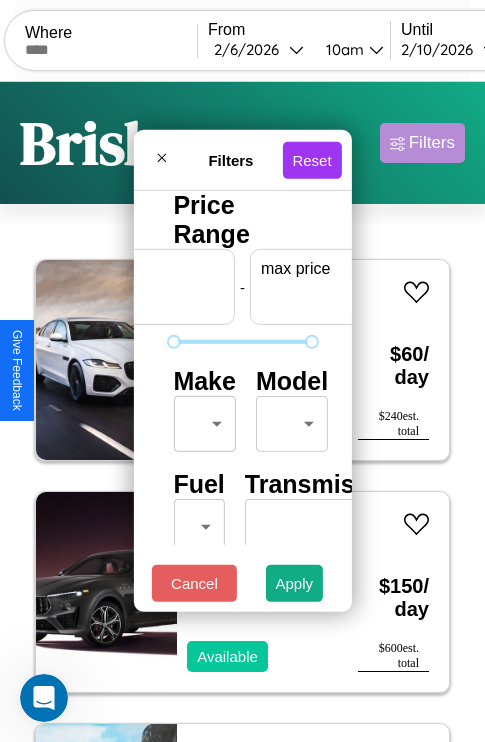 scroll, scrollTop: 0, scrollLeft: 124, axis: horizontal 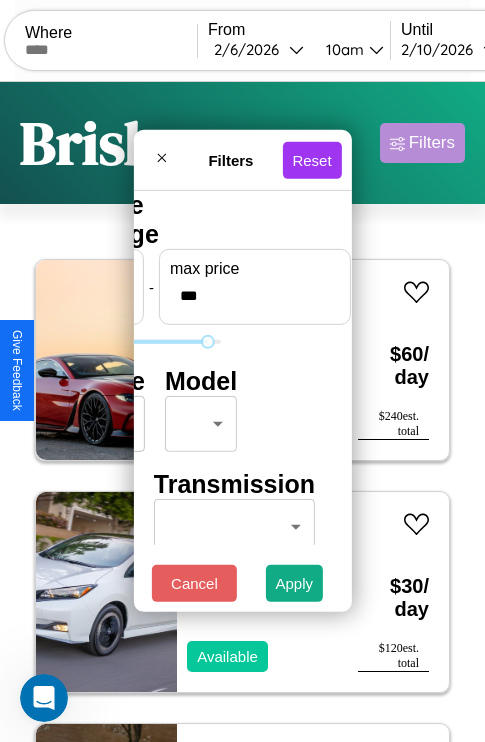 type on "***" 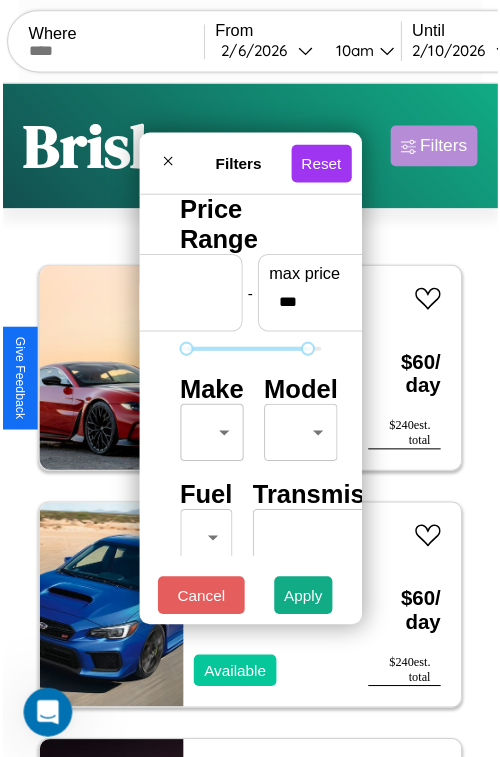 scroll, scrollTop: 59, scrollLeft: 0, axis: vertical 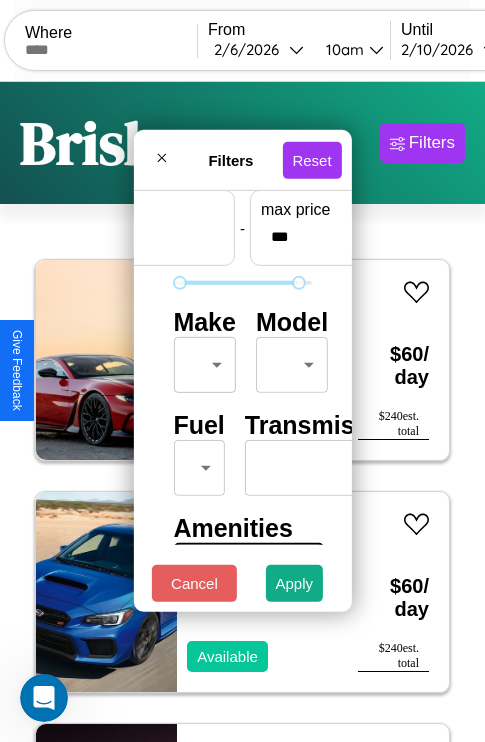 type on "**" 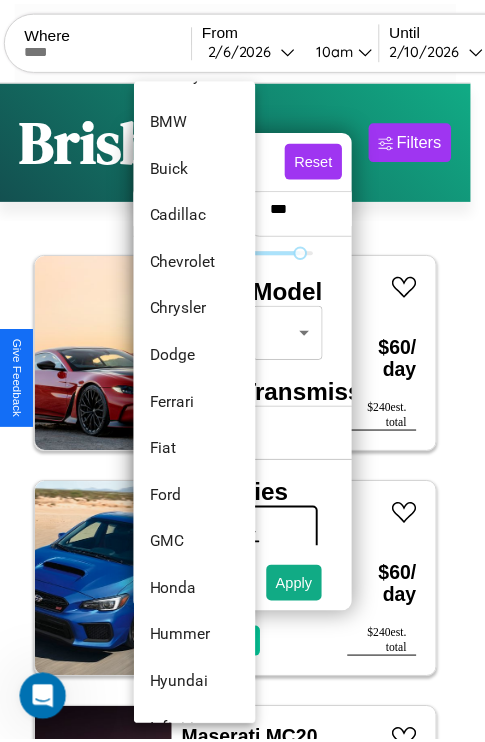 scroll, scrollTop: 470, scrollLeft: 0, axis: vertical 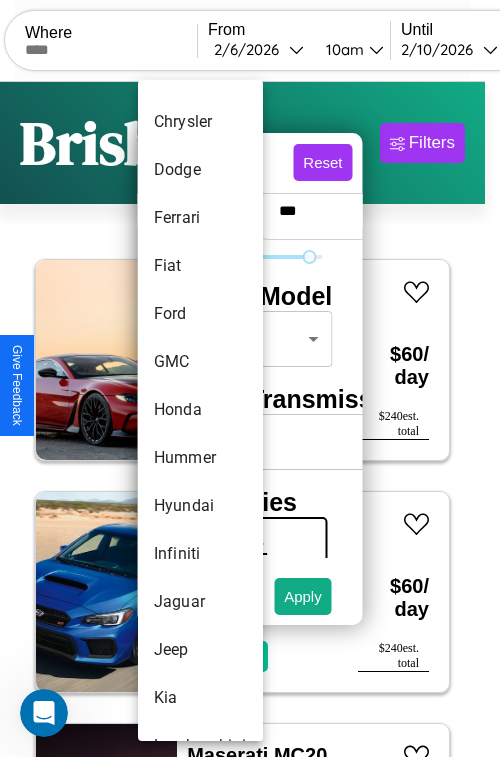 click on "Honda" at bounding box center (200, 410) 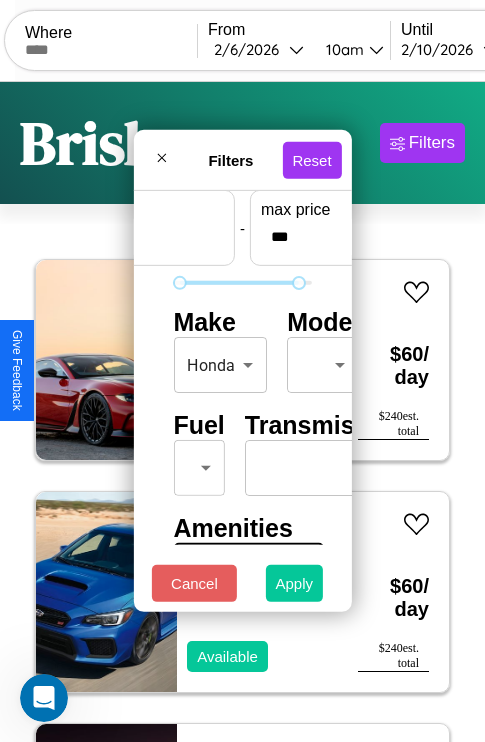 click on "Apply" at bounding box center (295, 583) 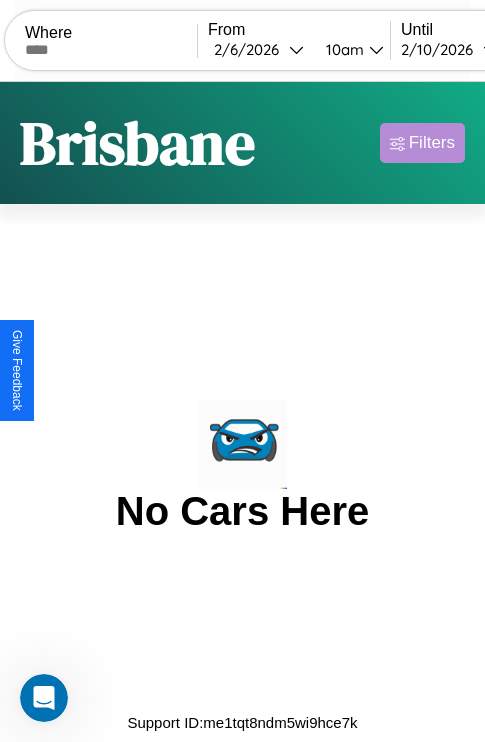 click on "Filters" at bounding box center (432, 143) 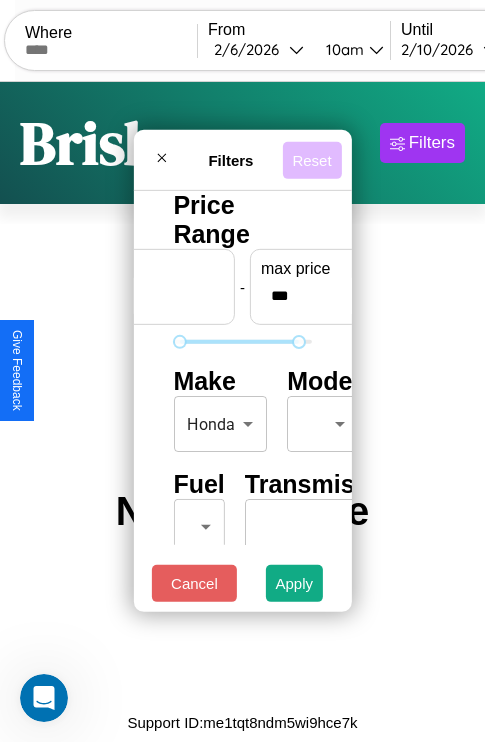 click on "Reset" at bounding box center (311, 159) 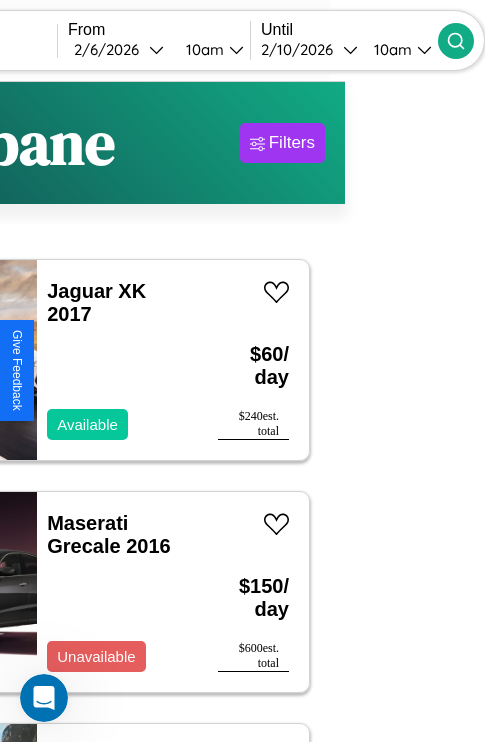 type on "********" 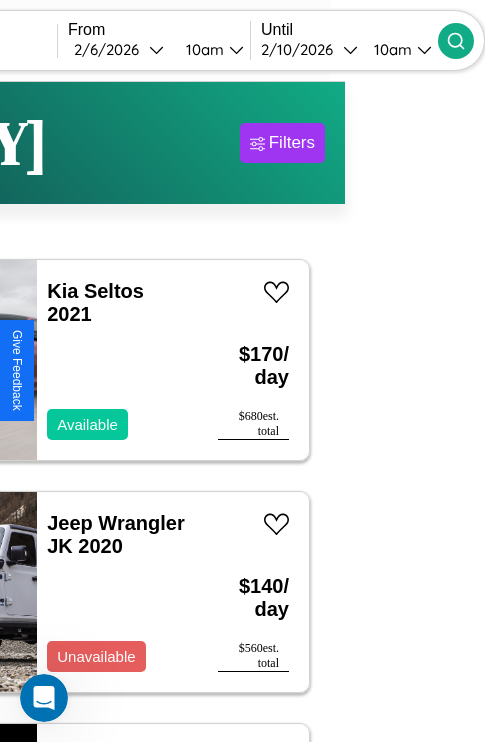 scroll, scrollTop: 95, scrollLeft: 35, axis: both 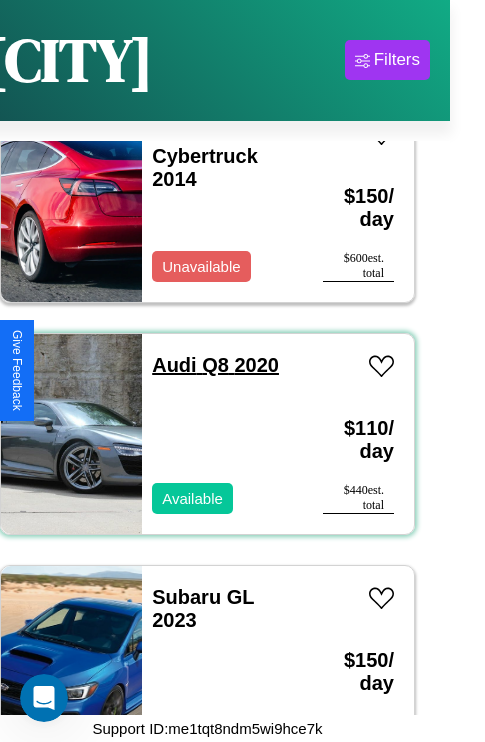 click on "Audi   Q8   2020" at bounding box center (215, 365) 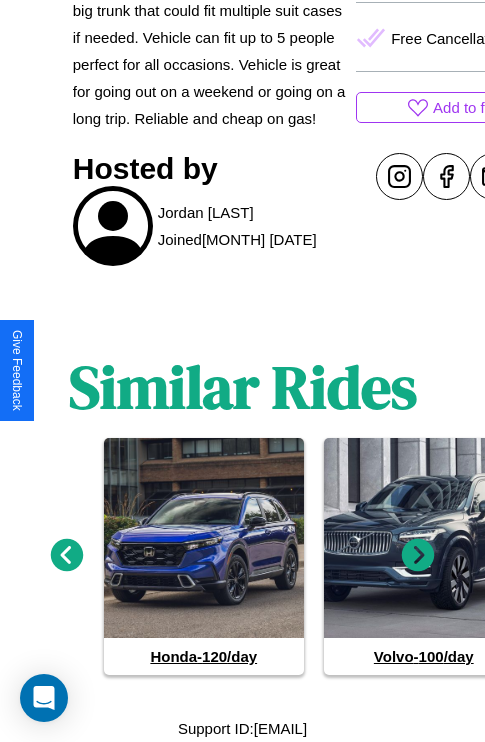scroll, scrollTop: 890, scrollLeft: 0, axis: vertical 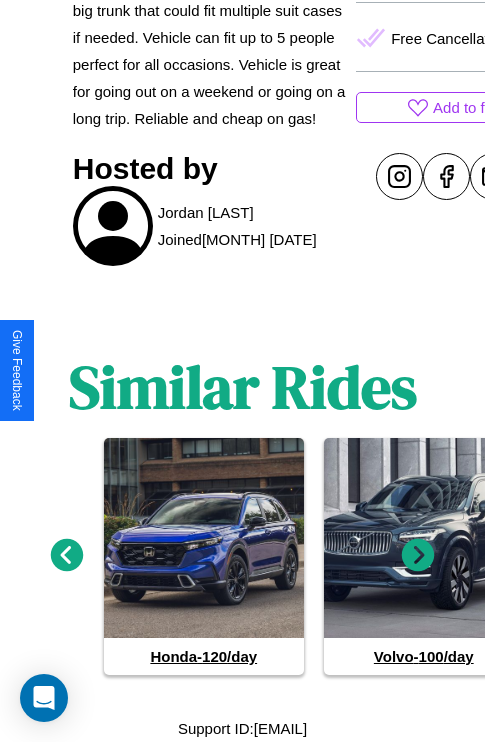 click 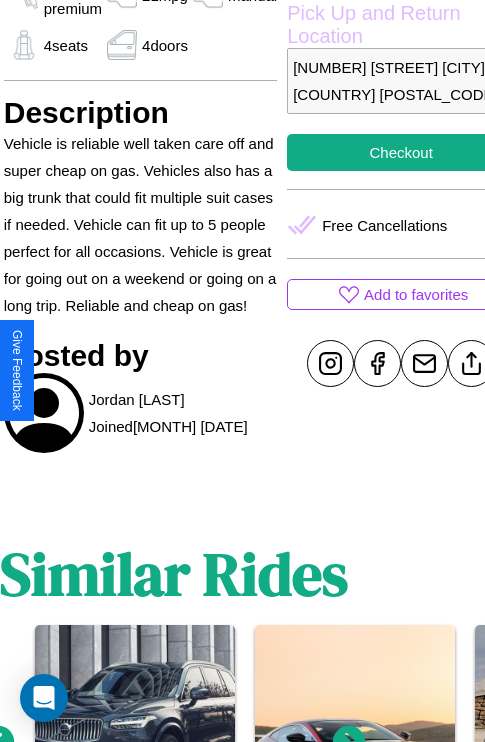 scroll, scrollTop: 669, scrollLeft: 71, axis: both 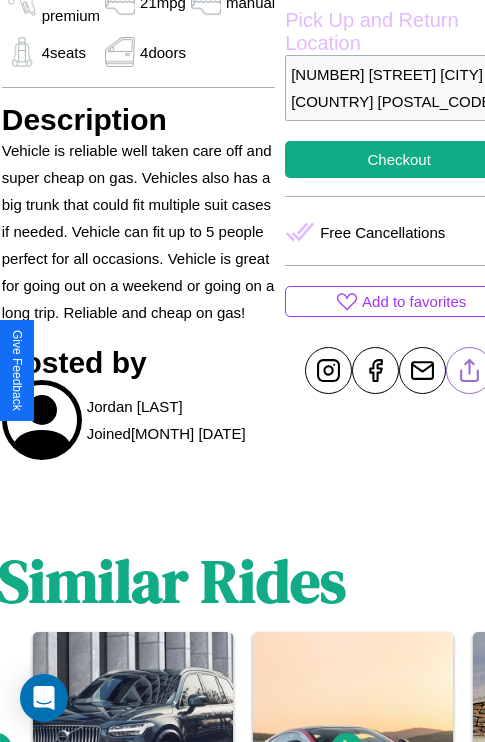 click 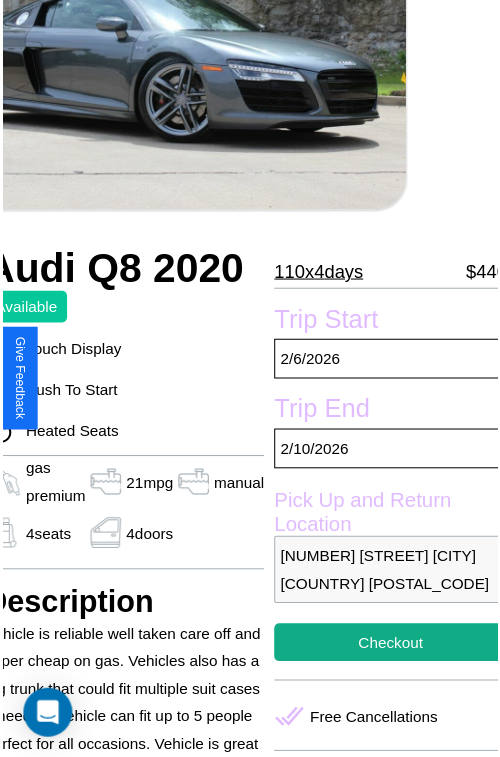 scroll, scrollTop: 180, scrollLeft: 91, axis: both 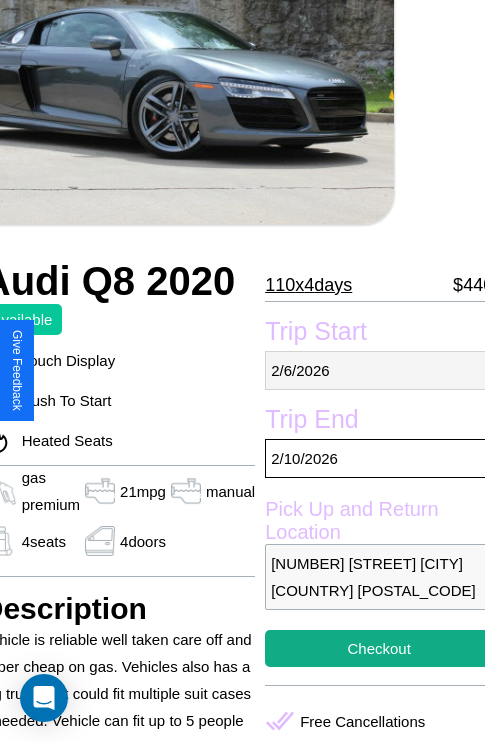 click on "[DATE] / [DATE] / [DATE]" at bounding box center [379, 370] 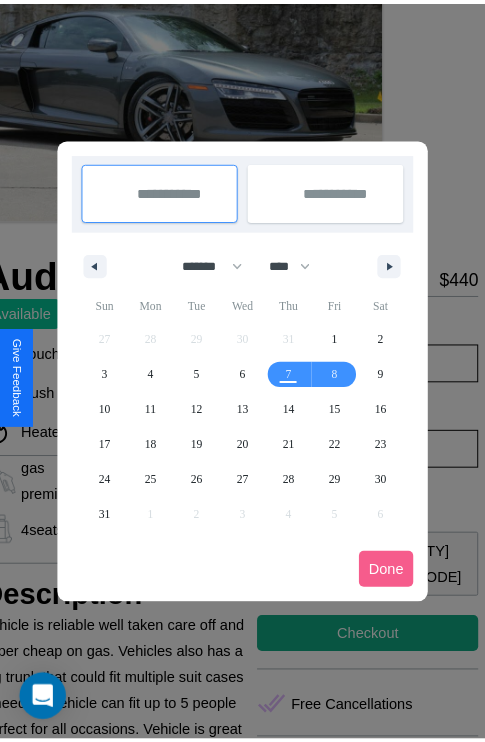 scroll, scrollTop: 0, scrollLeft: 91, axis: horizontal 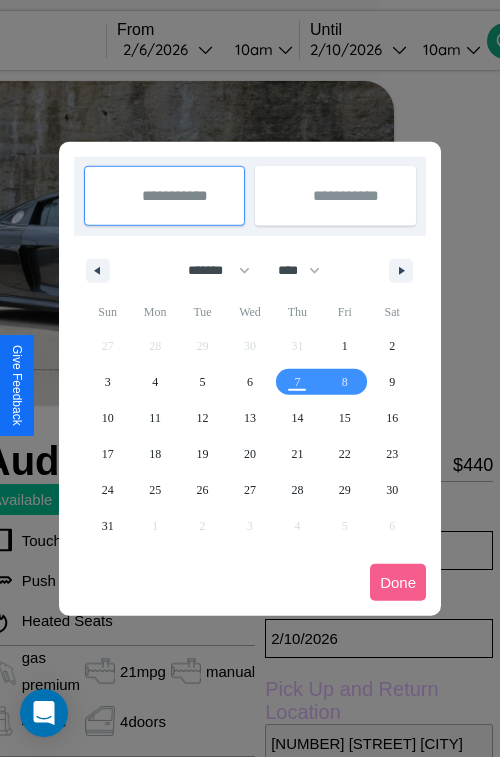 click at bounding box center (250, 378) 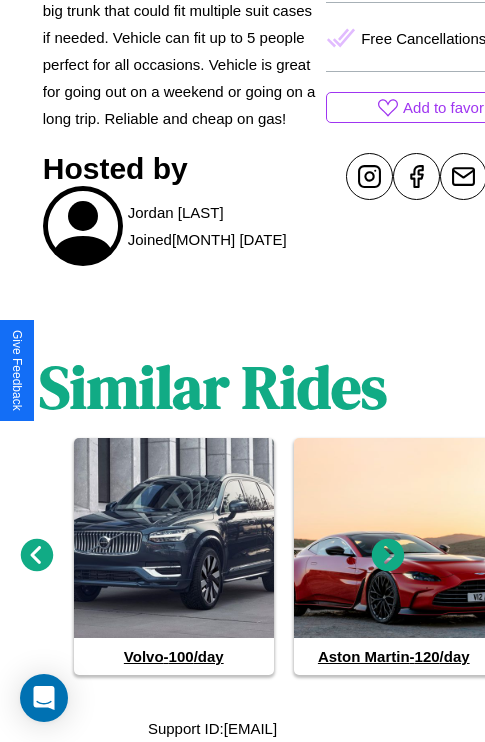 scroll, scrollTop: 890, scrollLeft: 30, axis: both 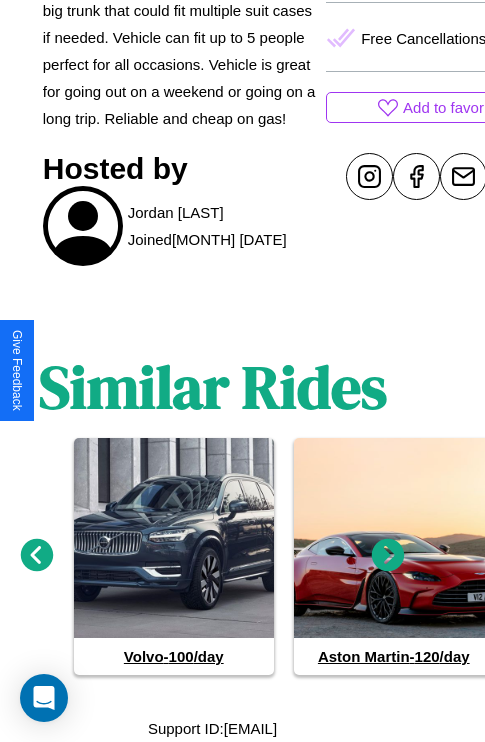 click 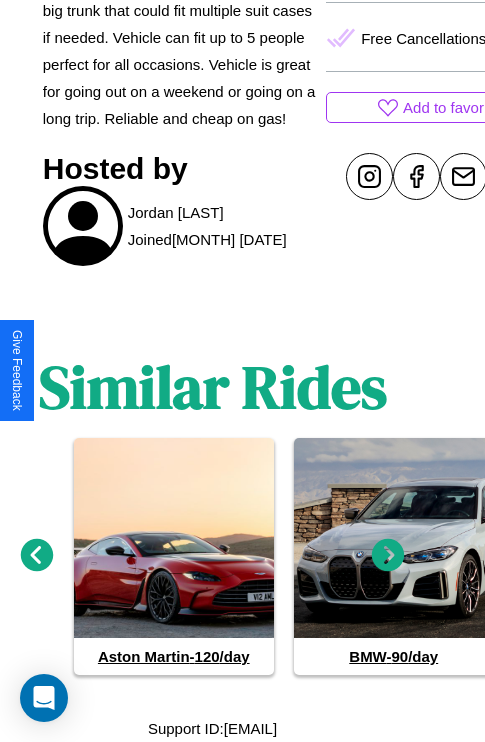 click 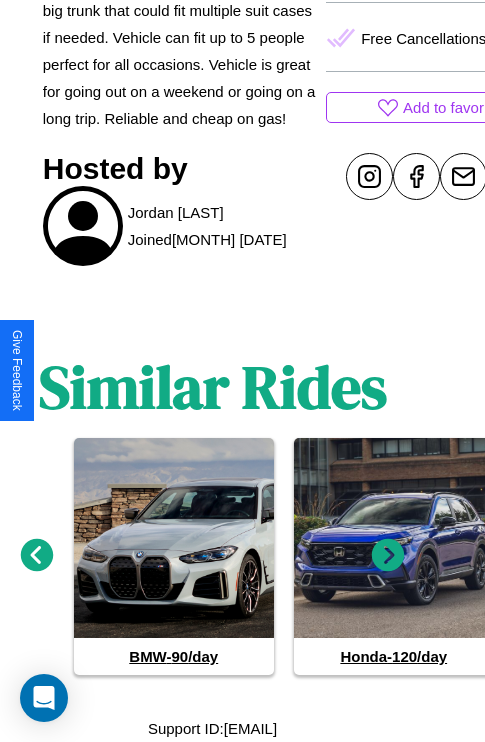 click 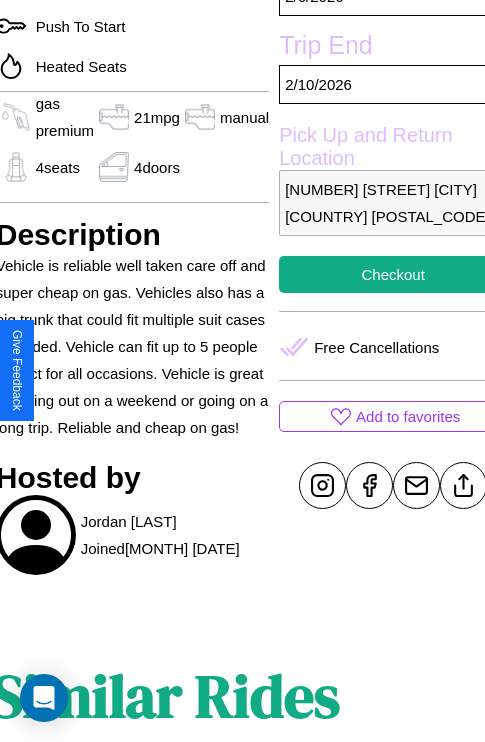 scroll, scrollTop: 458, scrollLeft: 91, axis: both 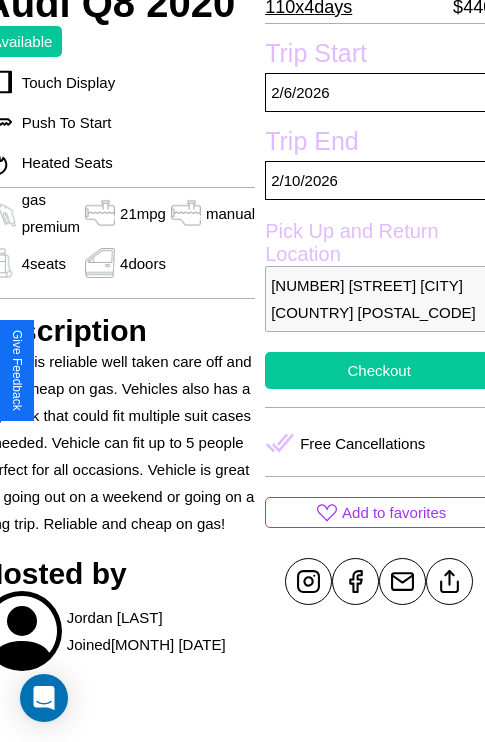 click on "Checkout" at bounding box center [379, 370] 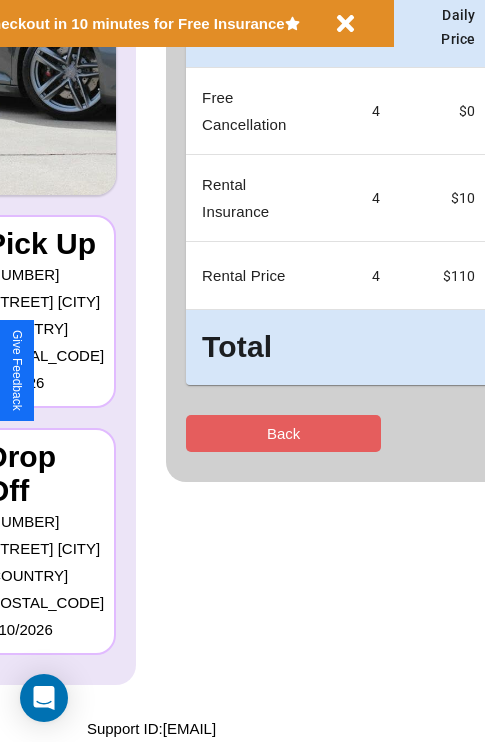 scroll, scrollTop: 0, scrollLeft: 0, axis: both 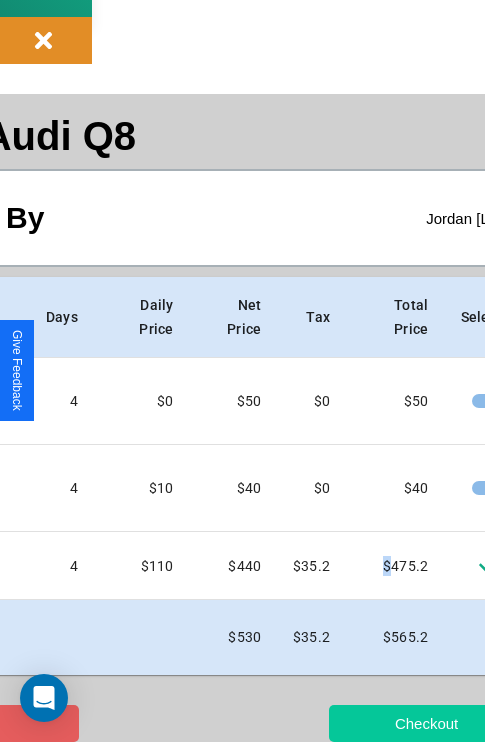 click on "Checkout" at bounding box center (426, 723) 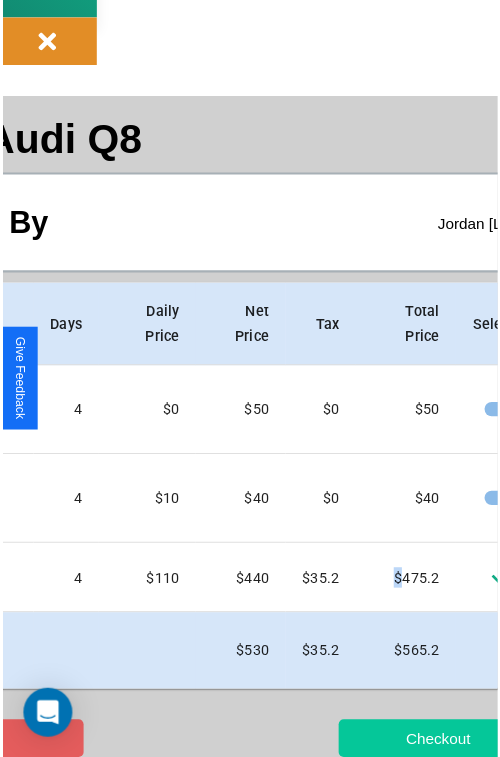 scroll, scrollTop: 0, scrollLeft: 0, axis: both 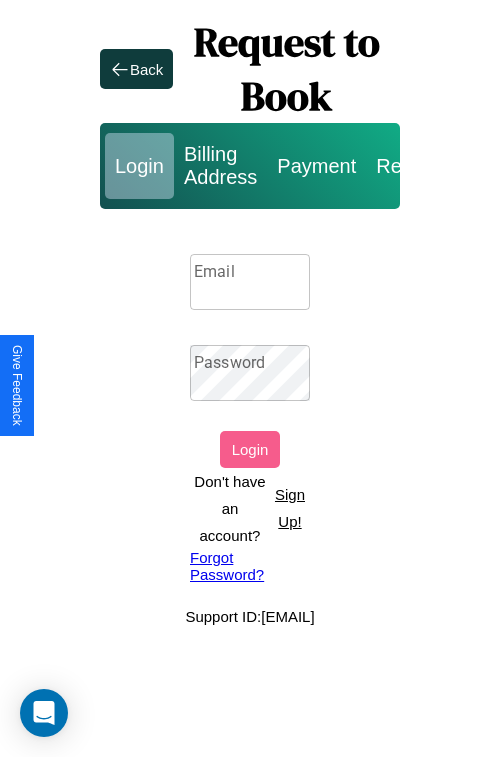 click on "Email" at bounding box center [250, 282] 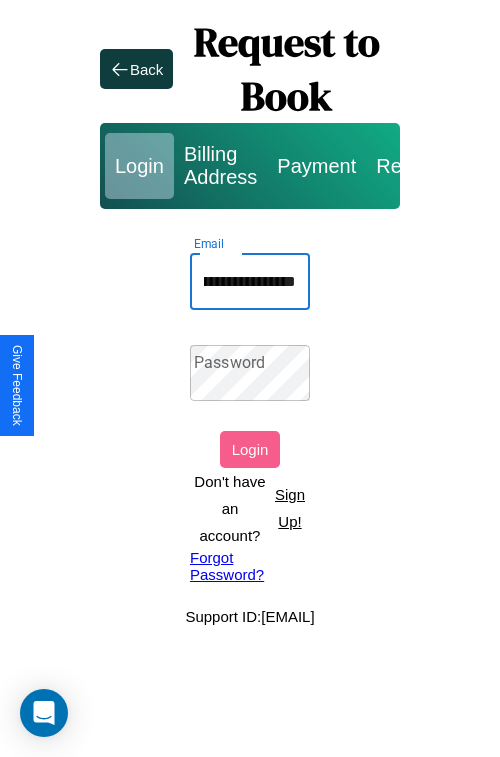 scroll, scrollTop: 0, scrollLeft: 102, axis: horizontal 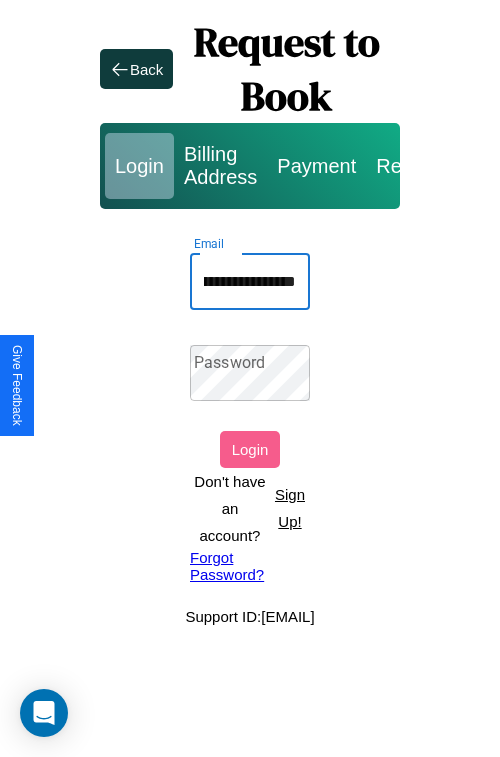 type on "**********" 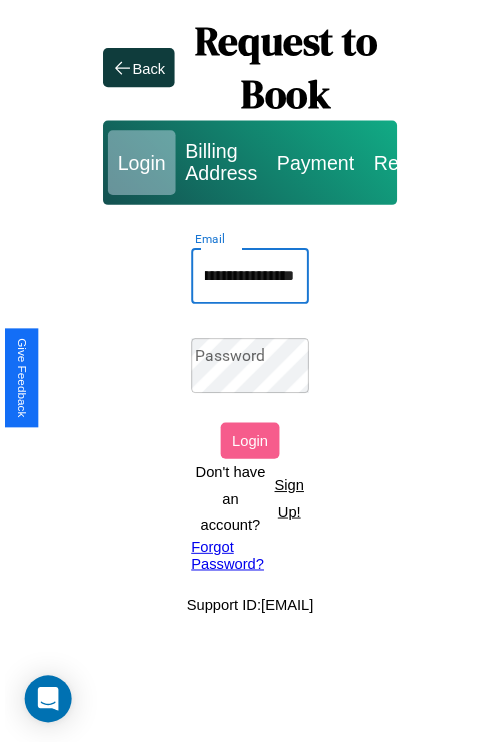 scroll, scrollTop: 0, scrollLeft: 0, axis: both 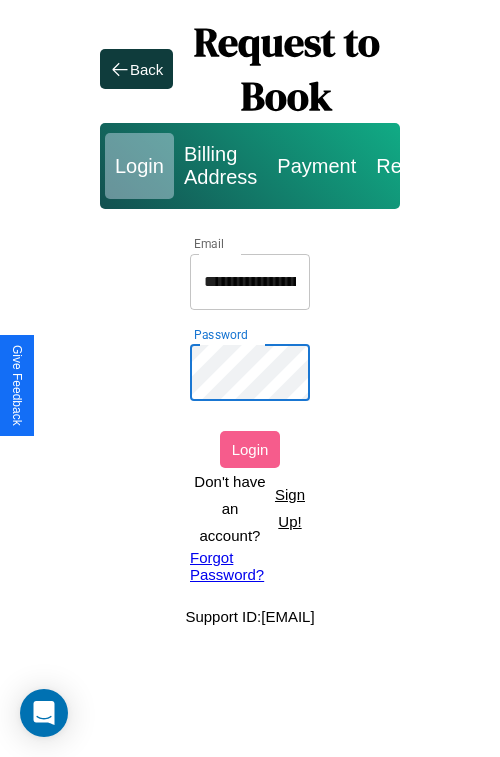 click on "Login" at bounding box center [250, 449] 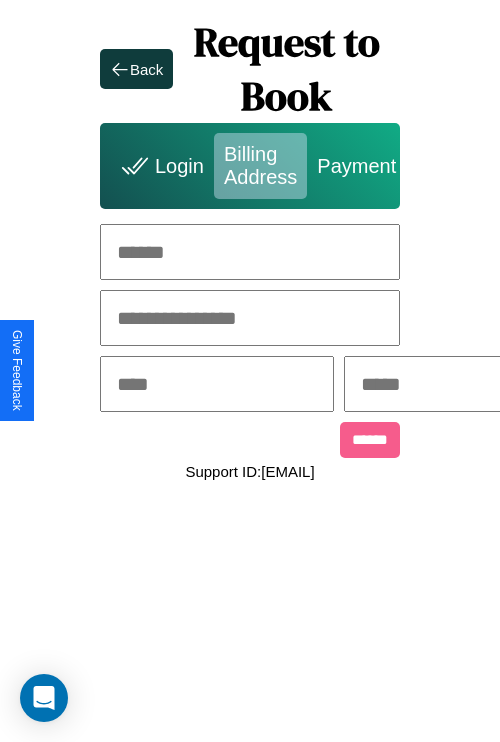 click at bounding box center (250, 252) 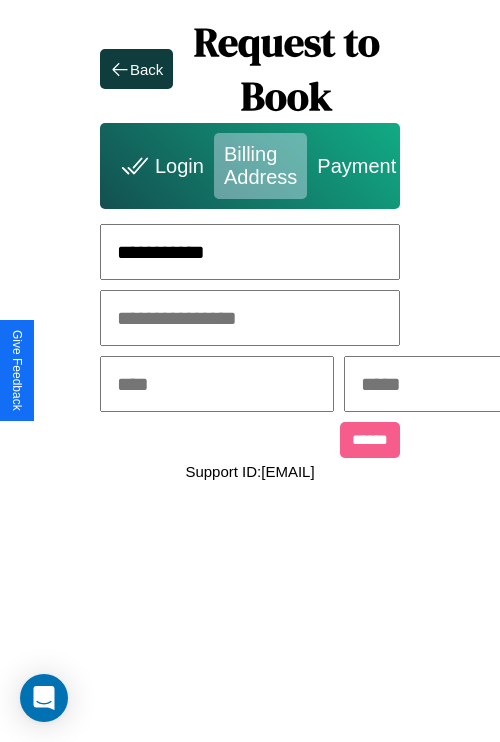 type on "**********" 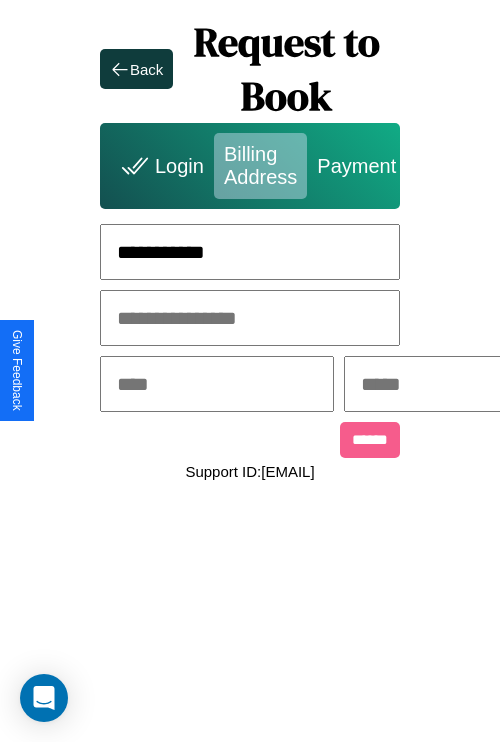 click at bounding box center [217, 384] 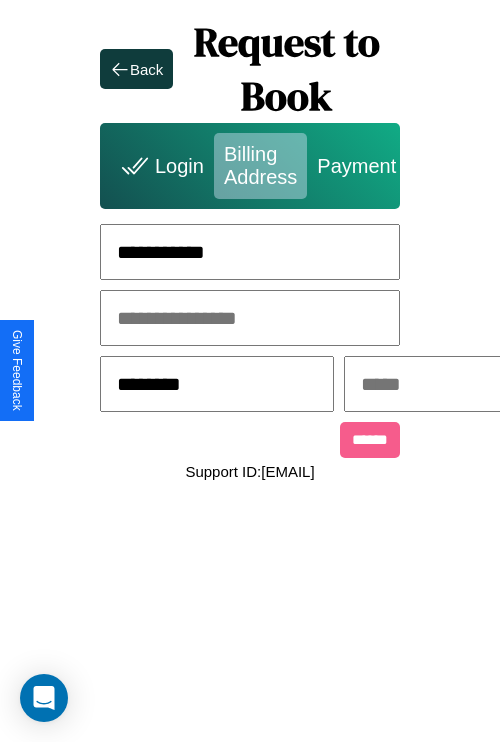 type on "********" 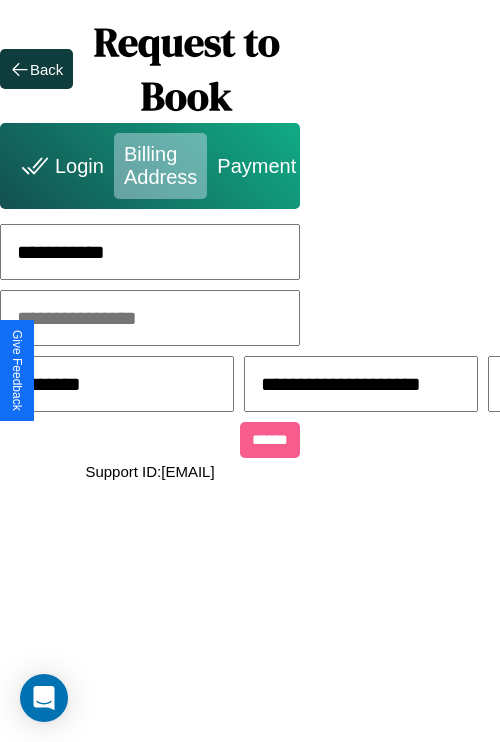 scroll, scrollTop: 0, scrollLeft: 517, axis: horizontal 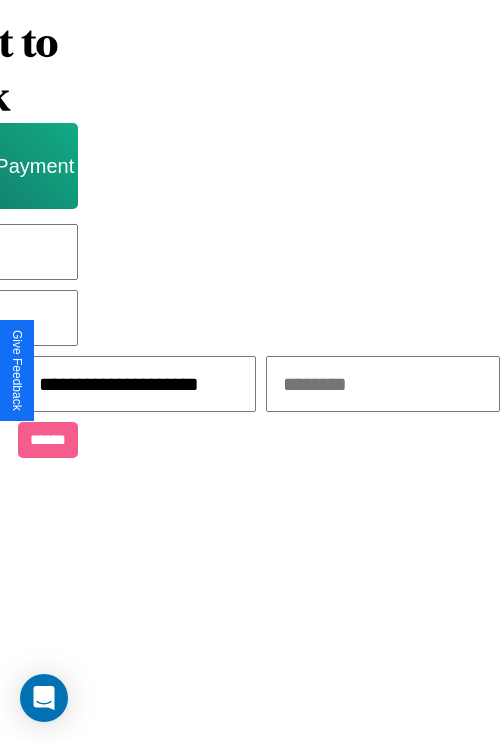 type on "**********" 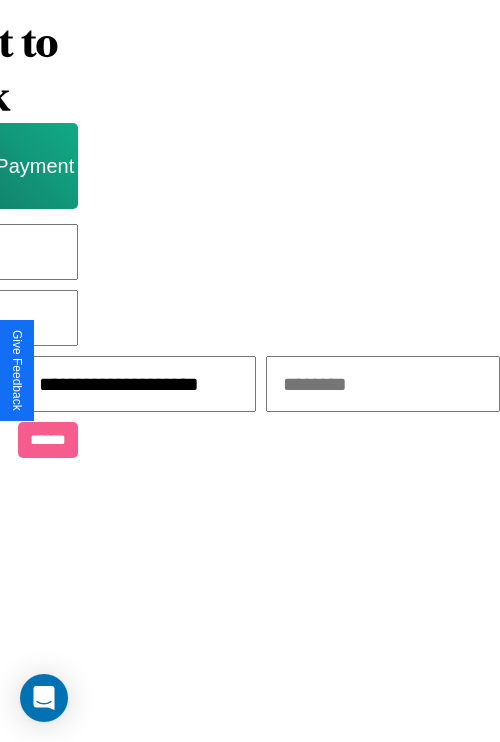 click at bounding box center [383, 384] 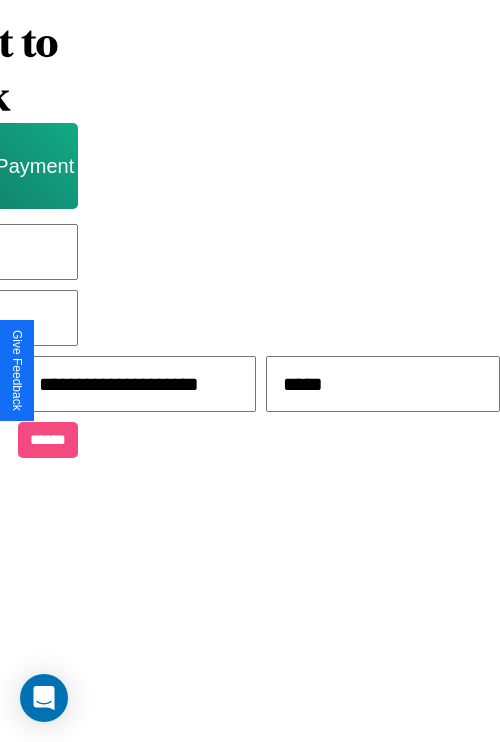 type on "*****" 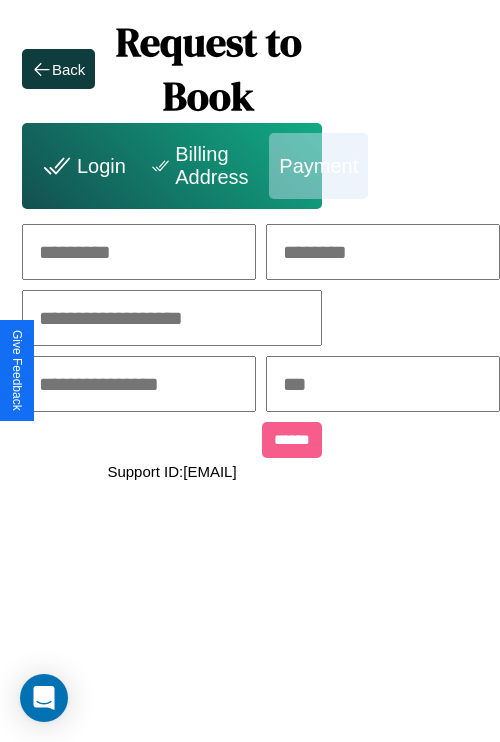 scroll, scrollTop: 0, scrollLeft: 208, axis: horizontal 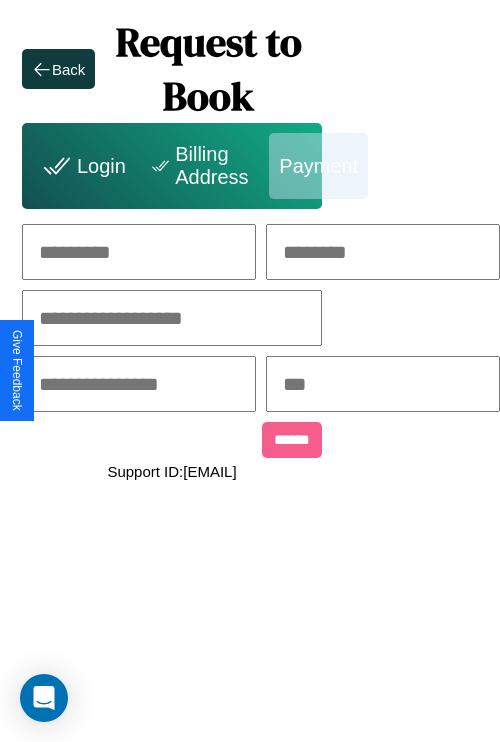 click at bounding box center [139, 252] 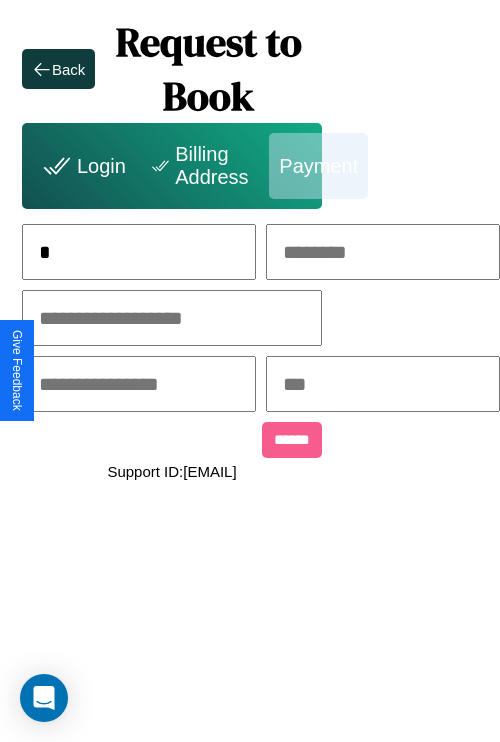 scroll, scrollTop: 0, scrollLeft: 130, axis: horizontal 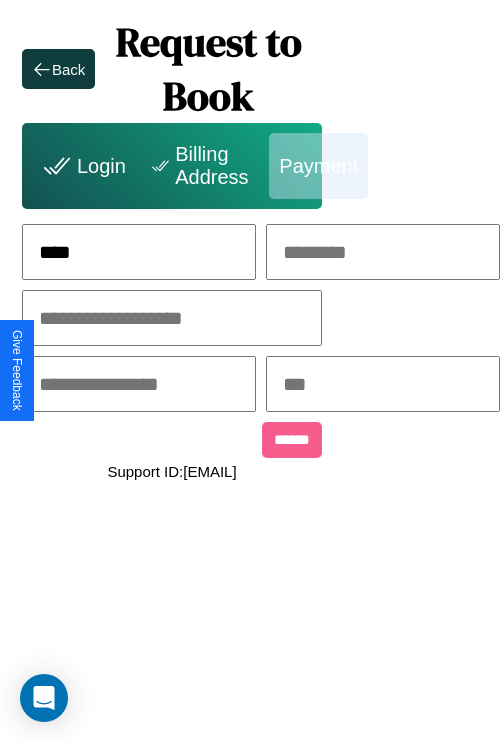 type on "****" 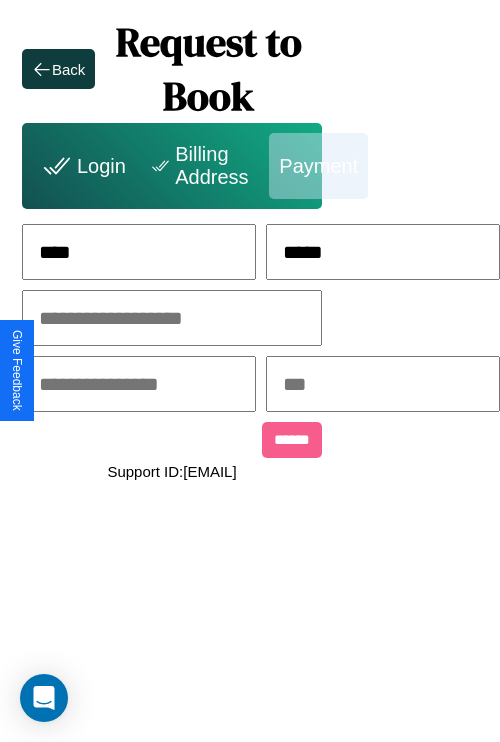 type on "*****" 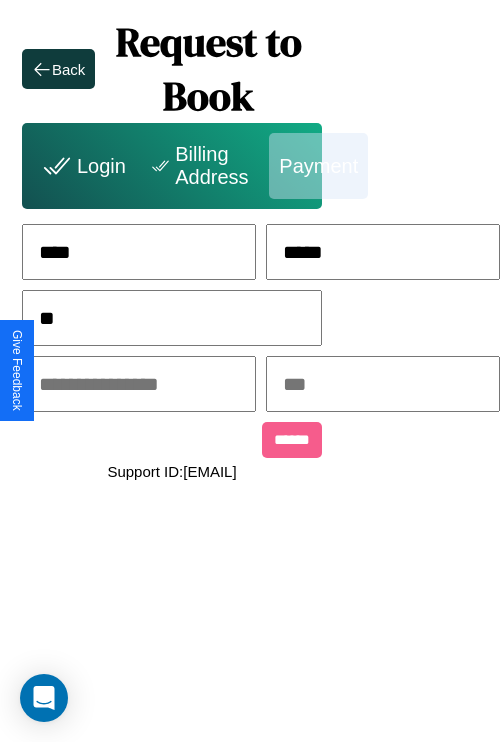 scroll, scrollTop: 0, scrollLeft: 128, axis: horizontal 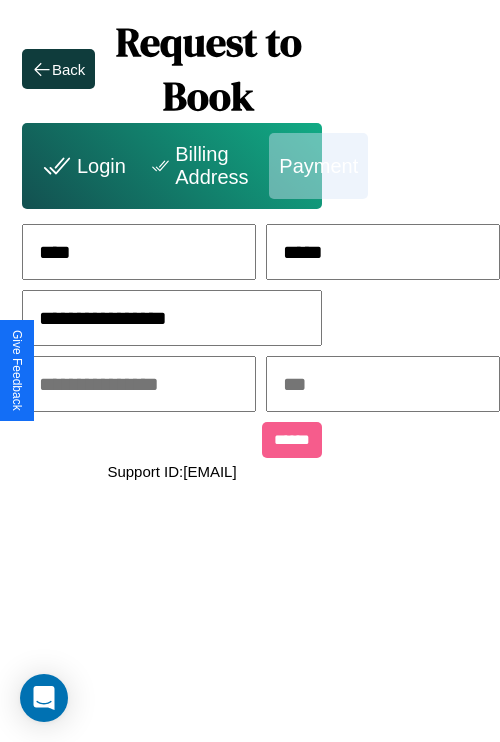 type on "**********" 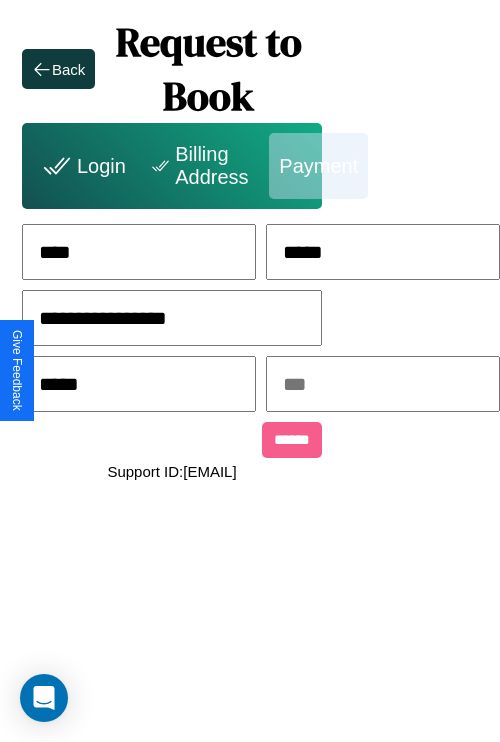 type on "*****" 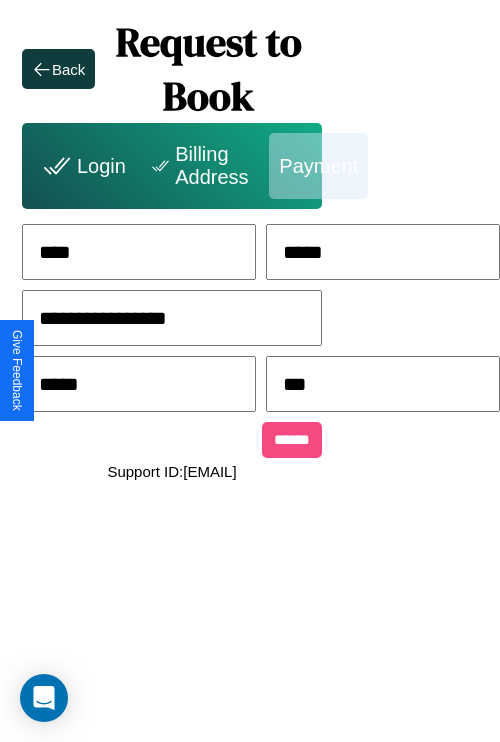 type on "***" 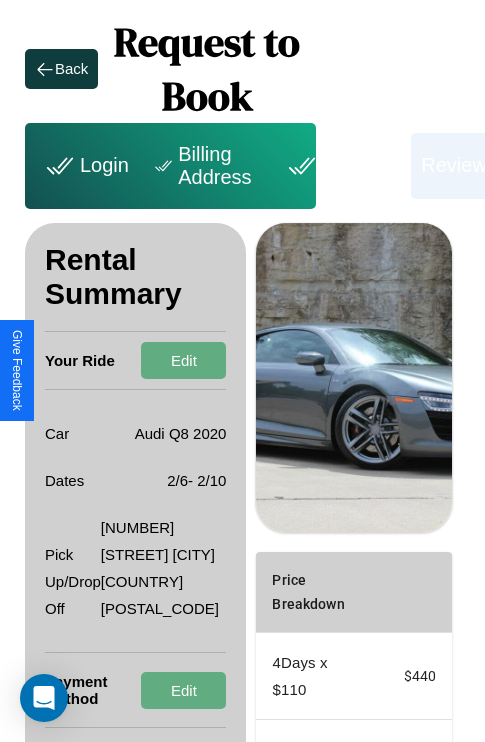 scroll, scrollTop: 328, scrollLeft: 72, axis: both 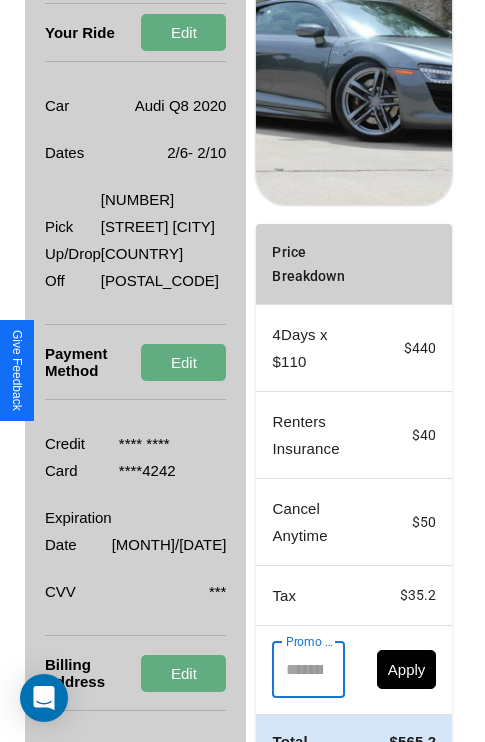 click on "Promo Code" at bounding box center (297, 670) 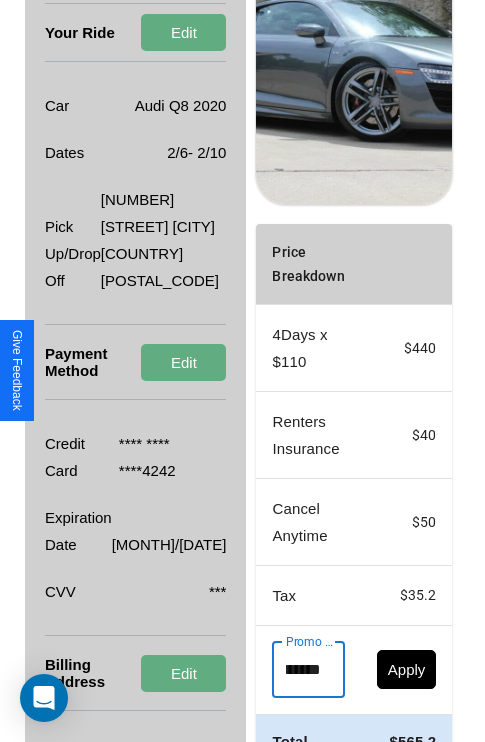 scroll, scrollTop: 0, scrollLeft: 71, axis: horizontal 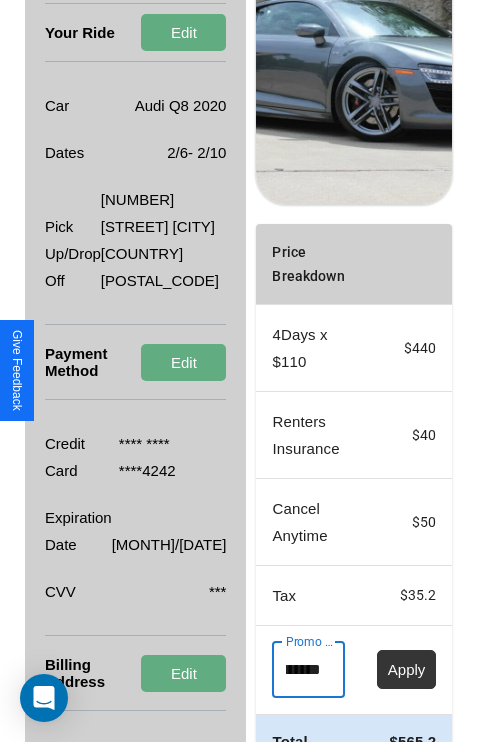 type on "**********" 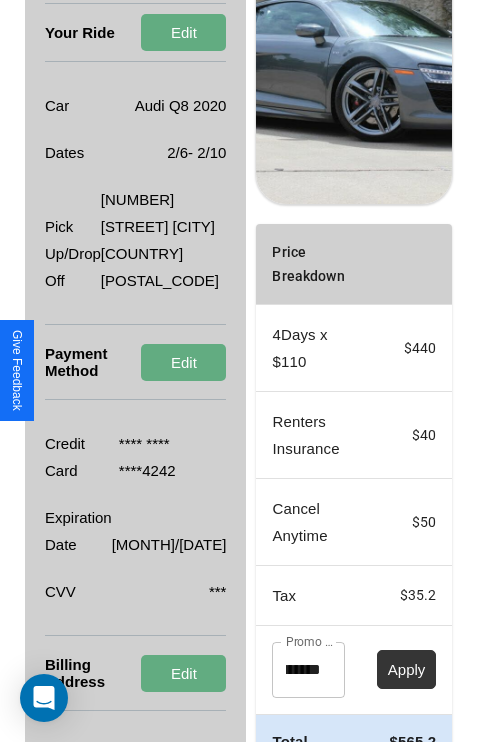 scroll, scrollTop: 0, scrollLeft: 0, axis: both 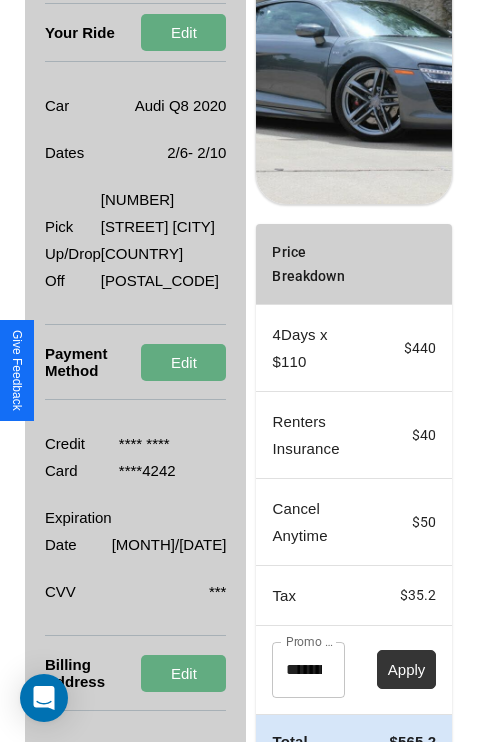 click on "Apply" at bounding box center (407, 669) 